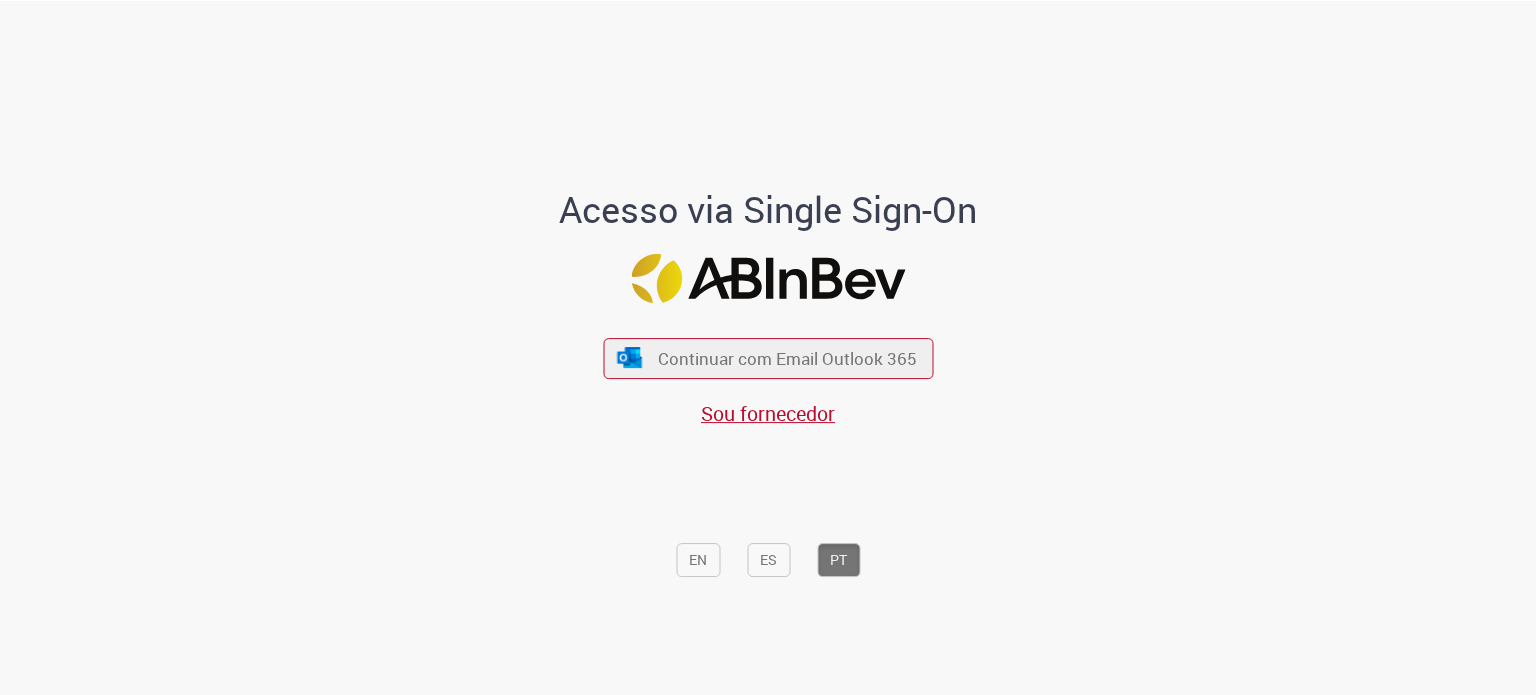 scroll, scrollTop: 0, scrollLeft: 0, axis: both 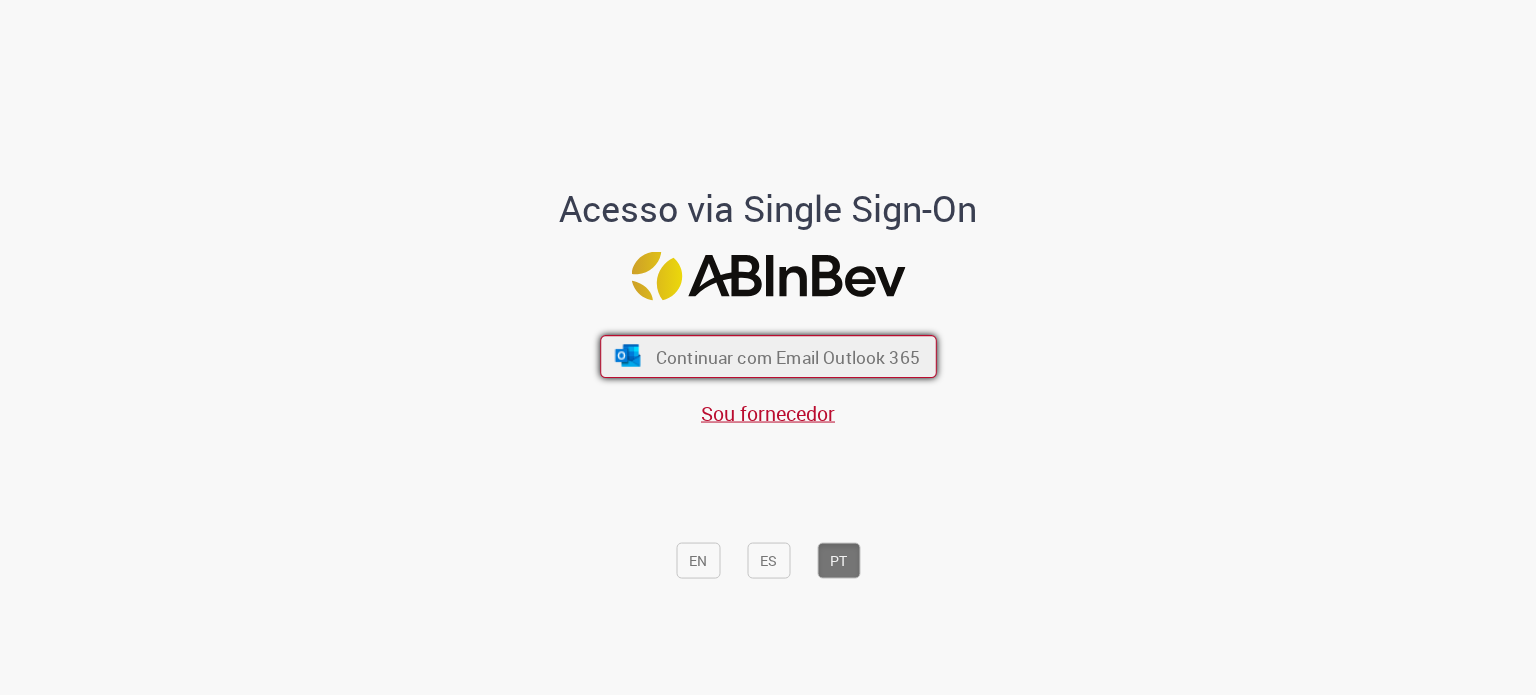 click on "Continuar com Email Outlook 365" at bounding box center (787, 357) 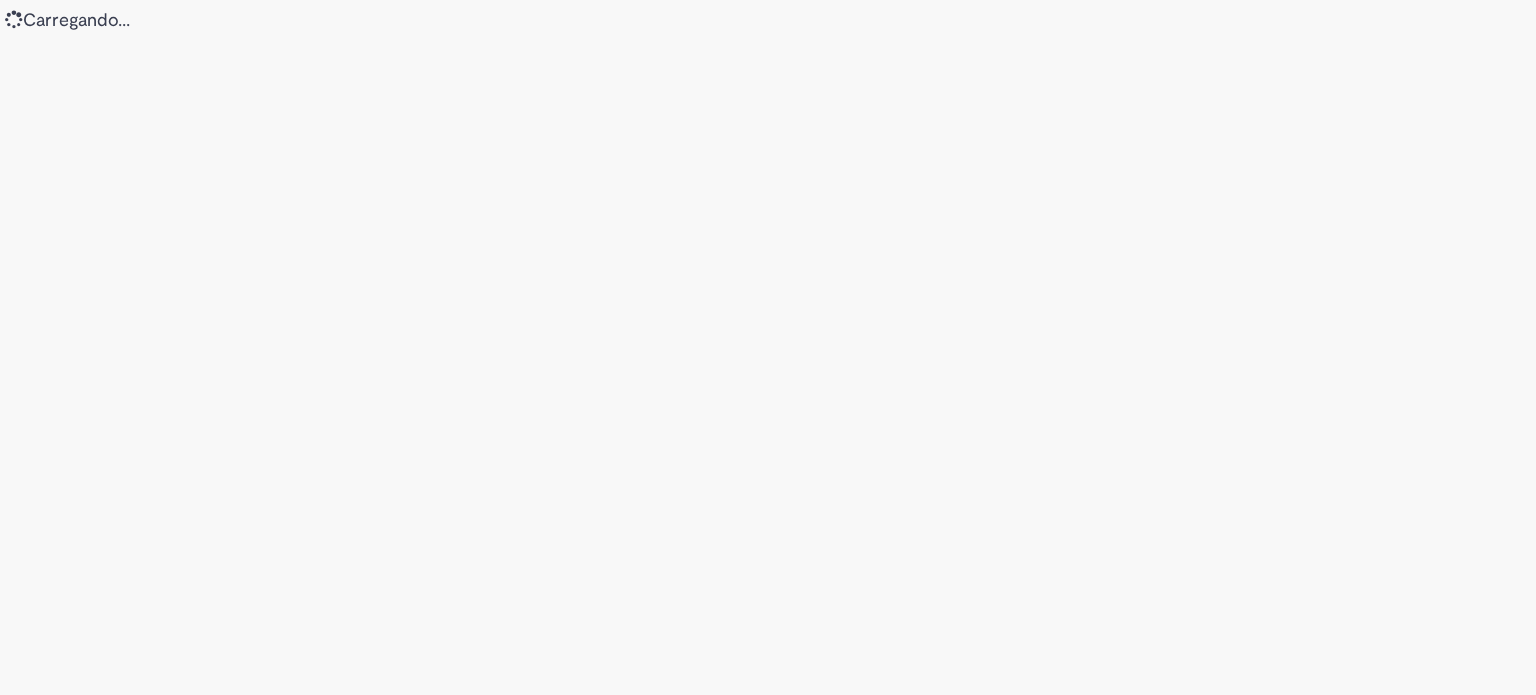 scroll, scrollTop: 0, scrollLeft: 0, axis: both 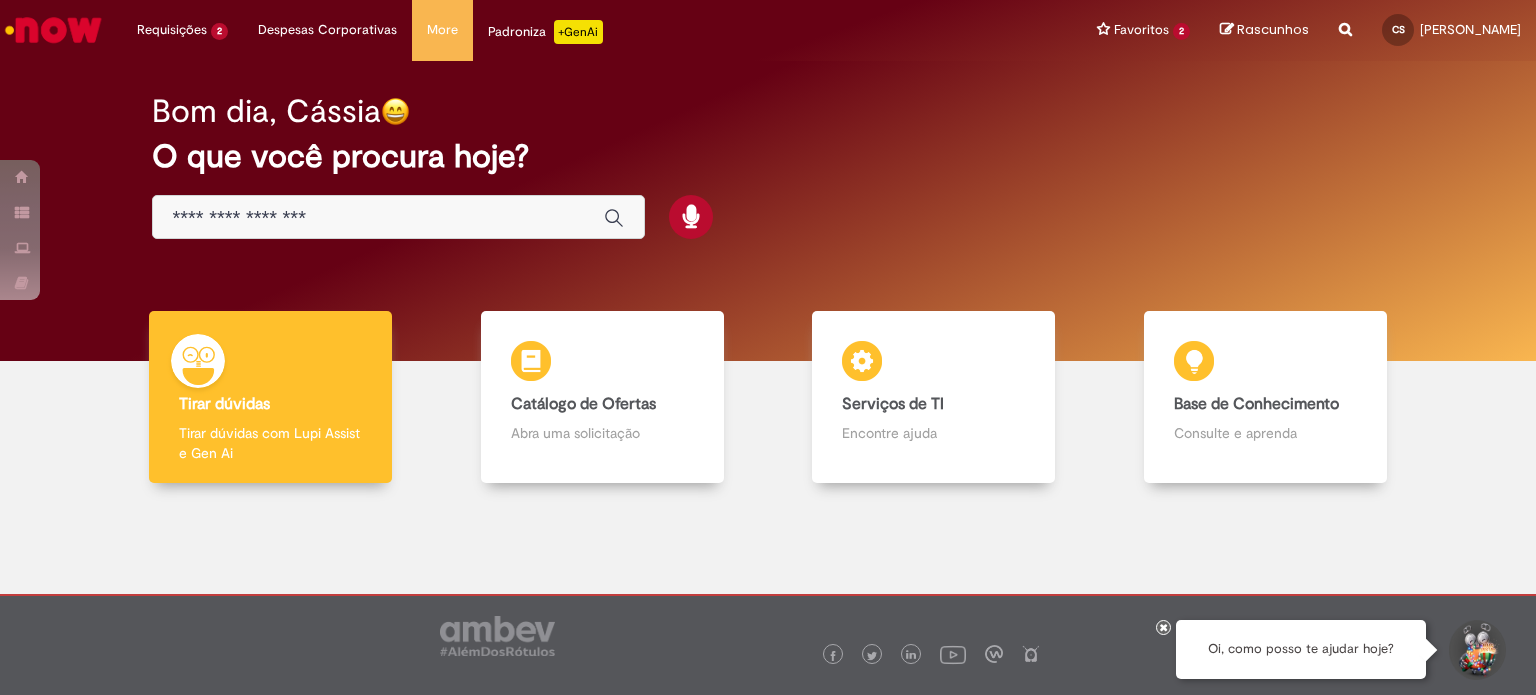 click at bounding box center (398, 217) 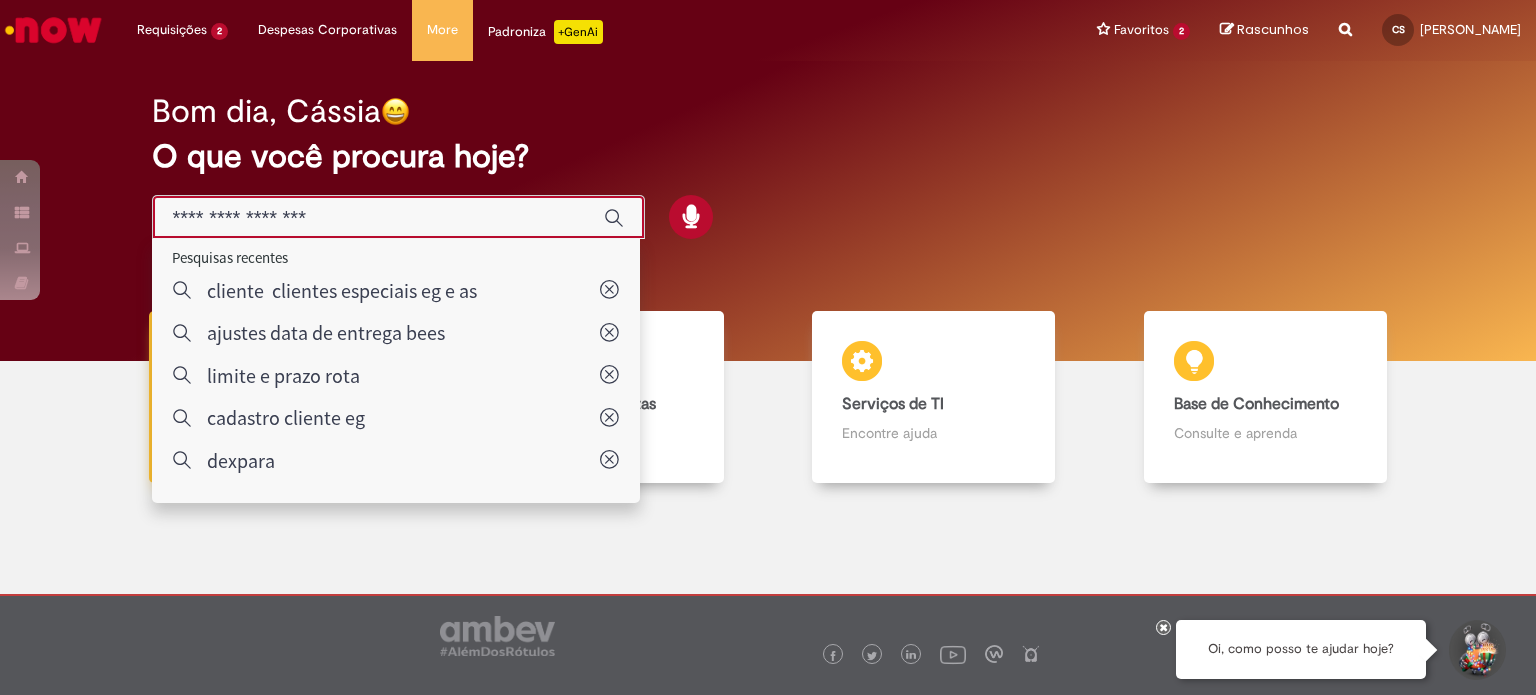 type on "**********" 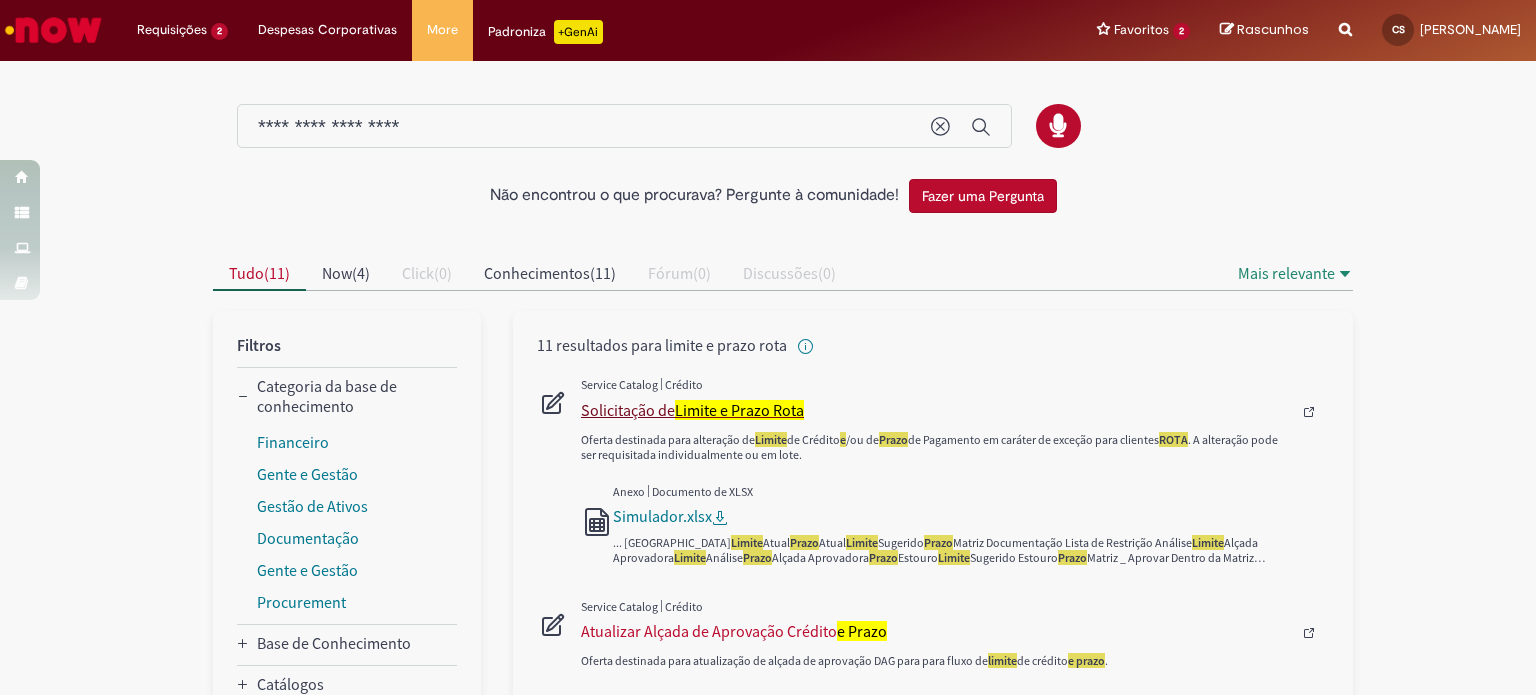 click on "Limite e Prazo Rota" at bounding box center [739, 410] 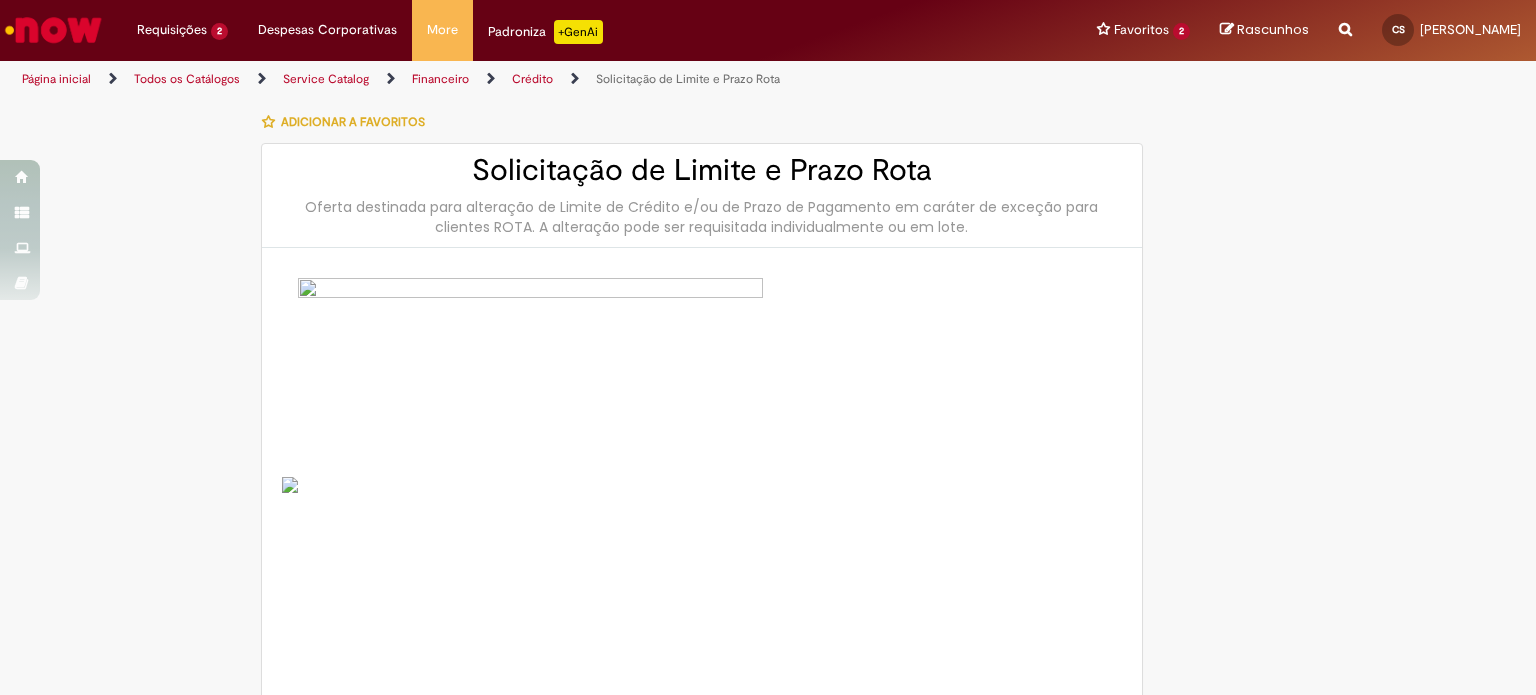 type on "**********" 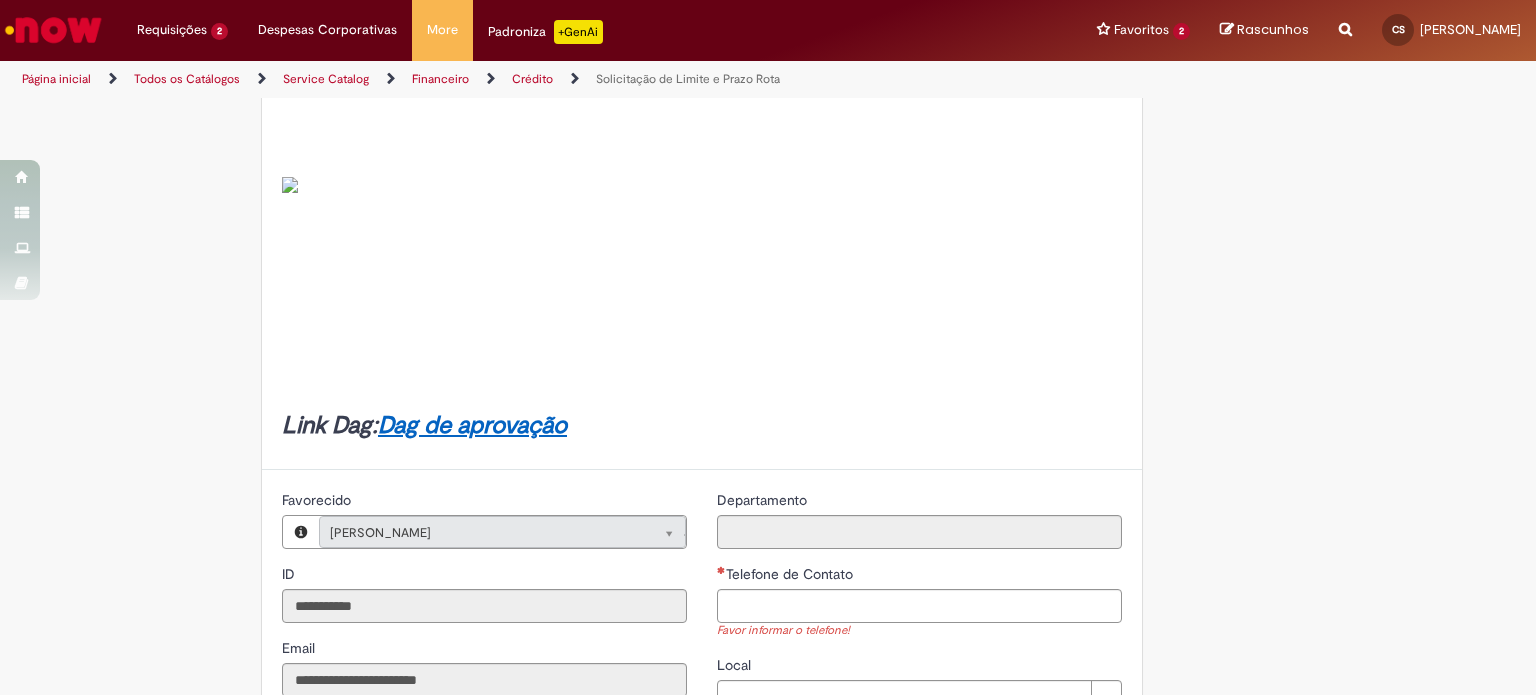 scroll, scrollTop: 700, scrollLeft: 0, axis: vertical 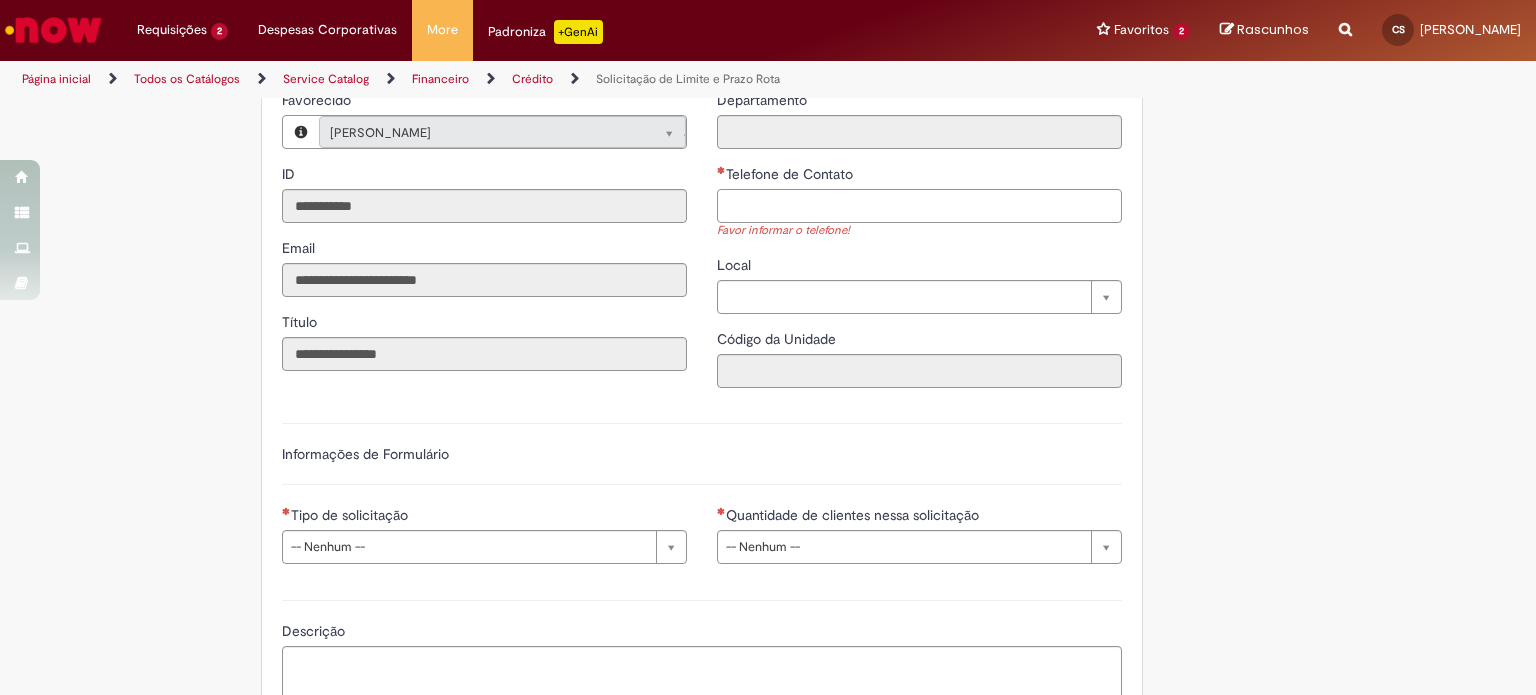 click on "Telefone de Contato" at bounding box center (919, 206) 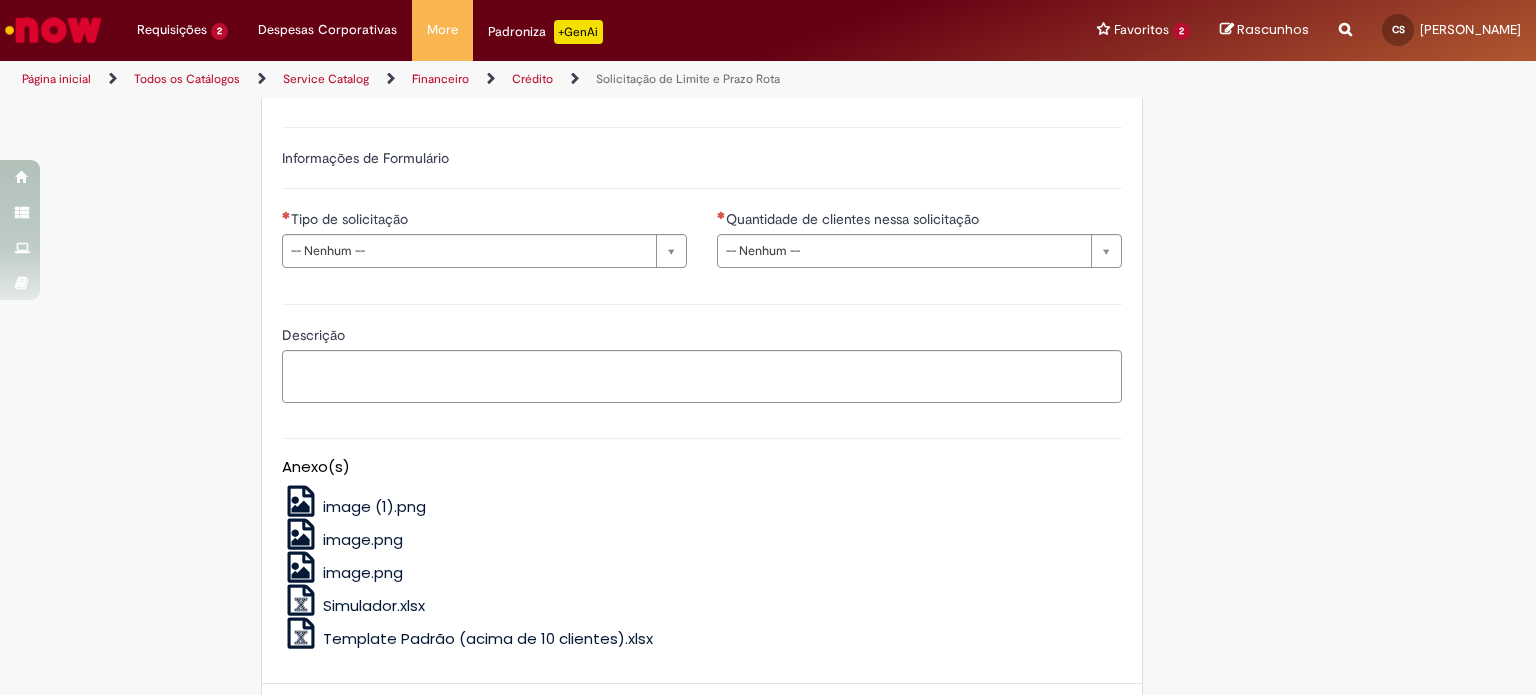 scroll, scrollTop: 1000, scrollLeft: 0, axis: vertical 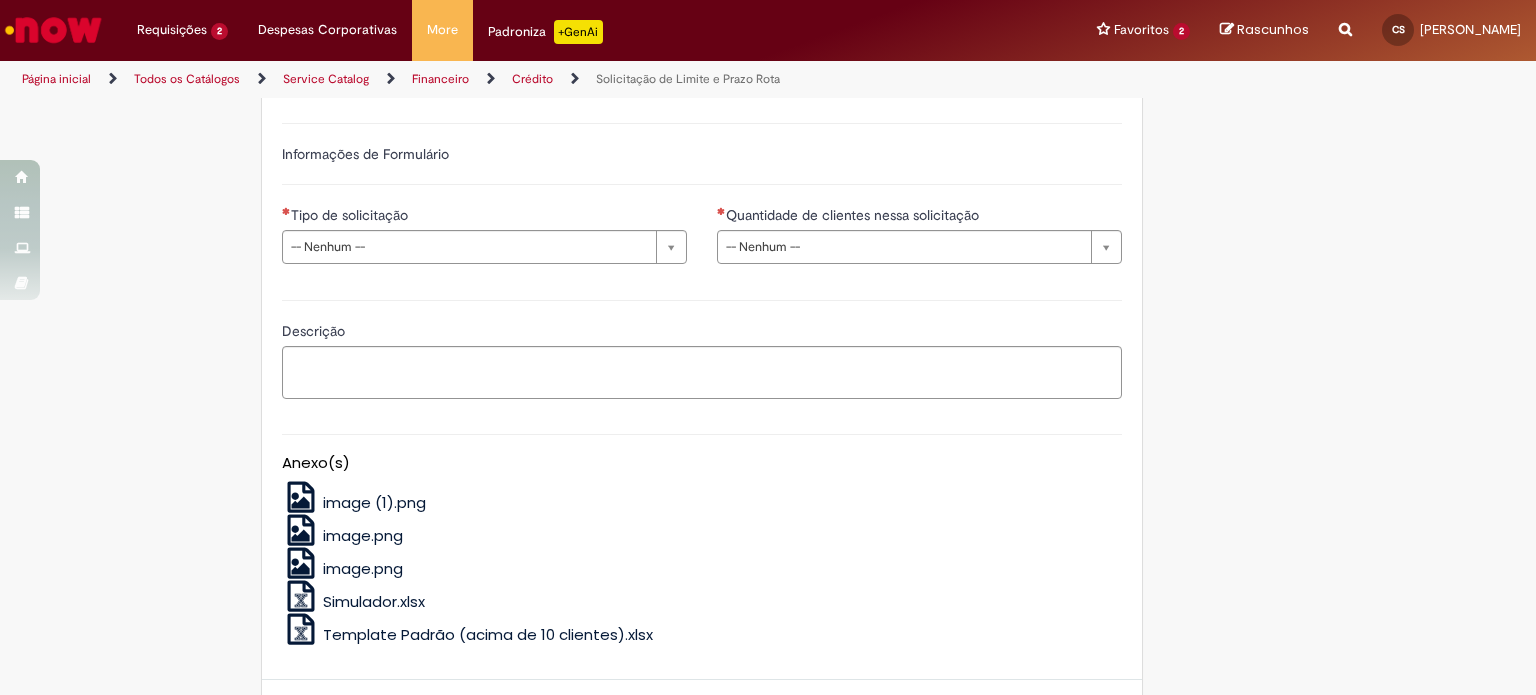 type on "**********" 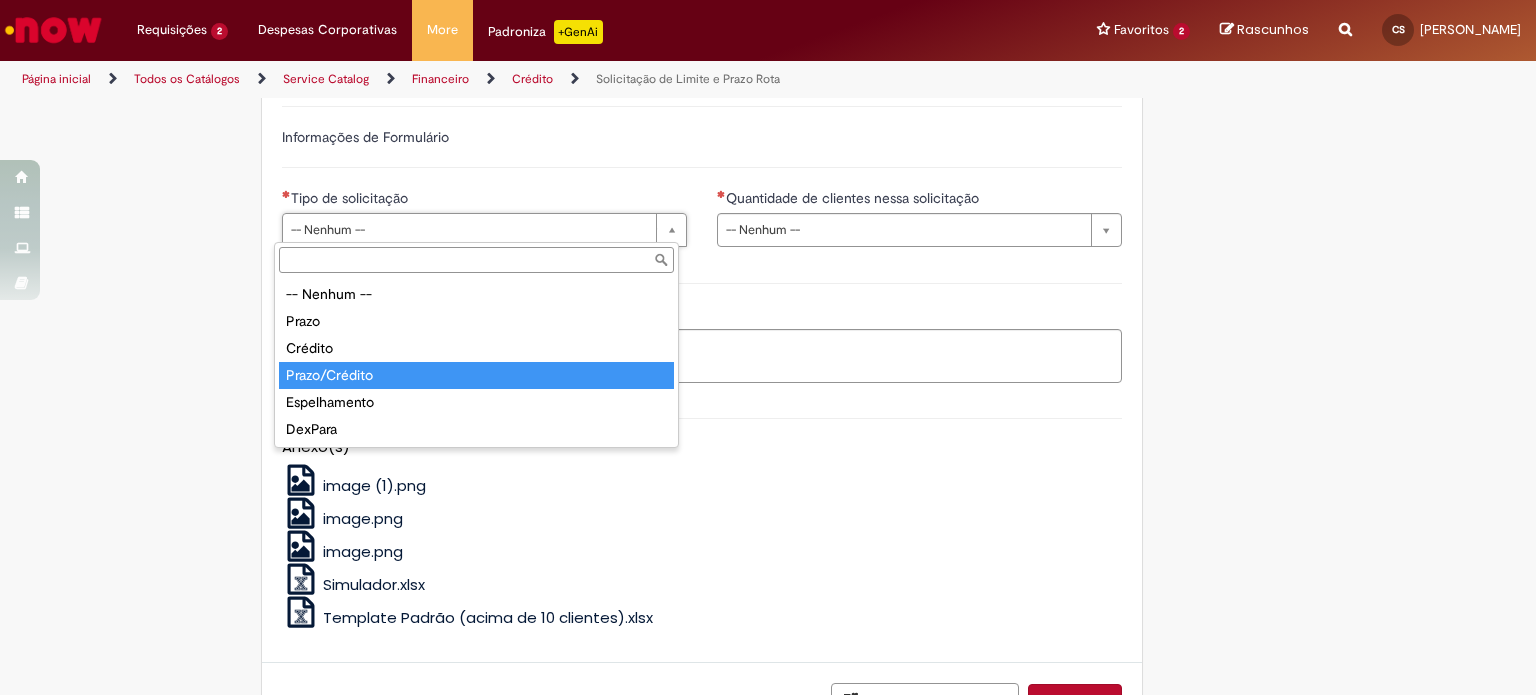 type on "**********" 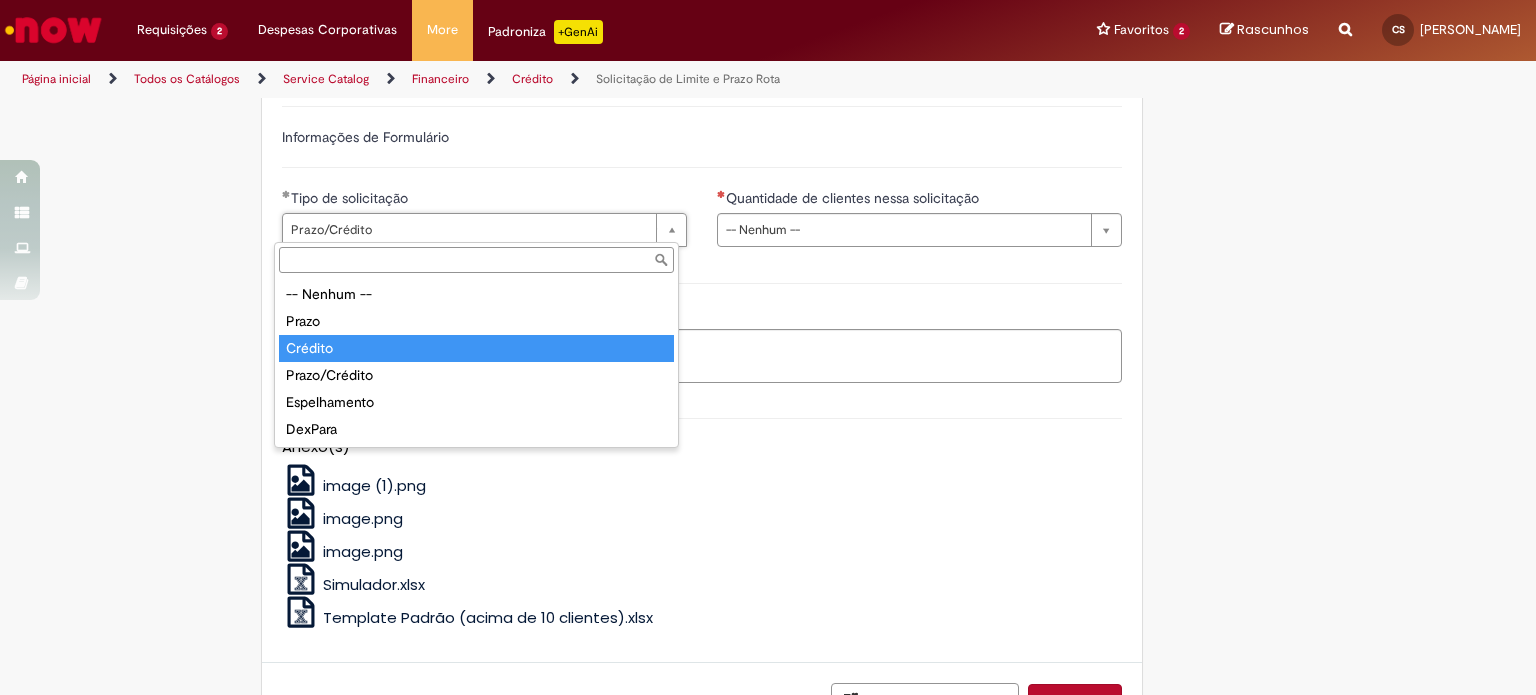 type on "*******" 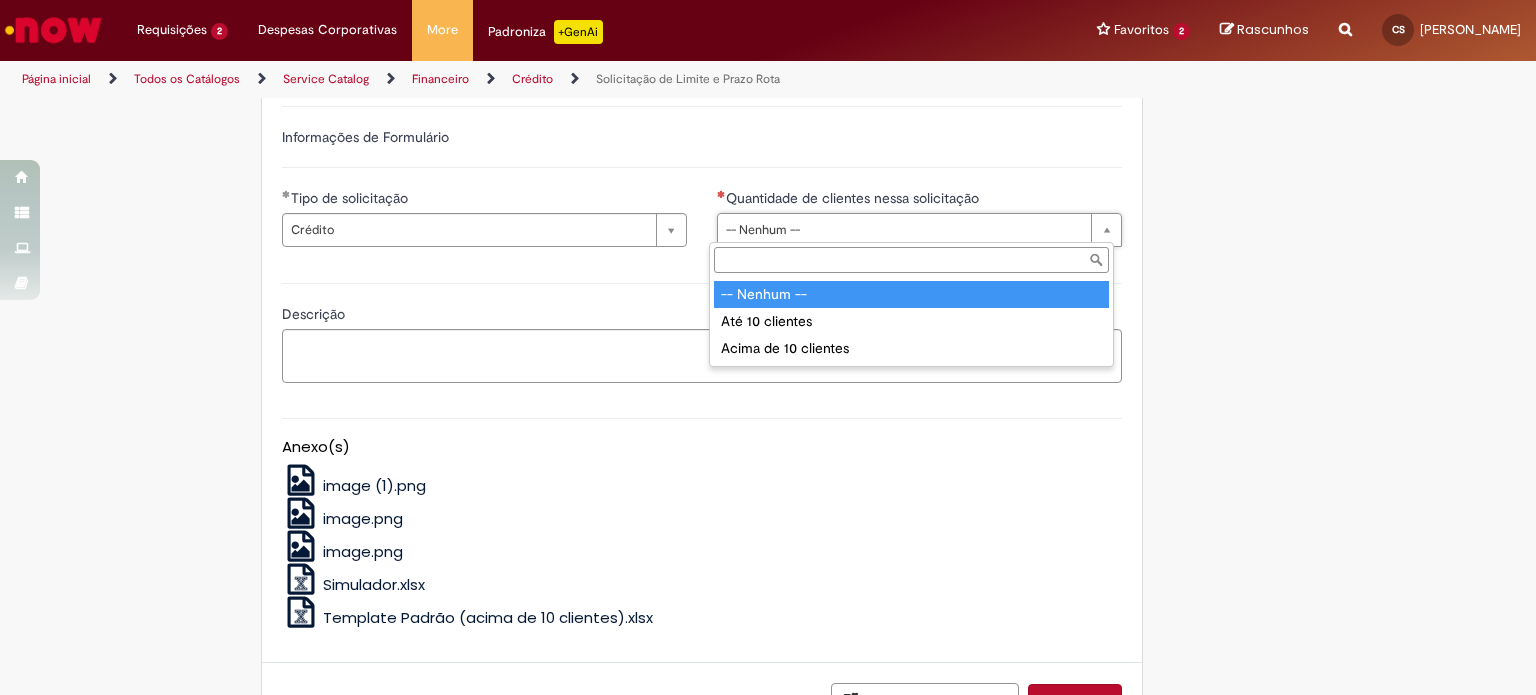 scroll, scrollTop: 0, scrollLeft: 0, axis: both 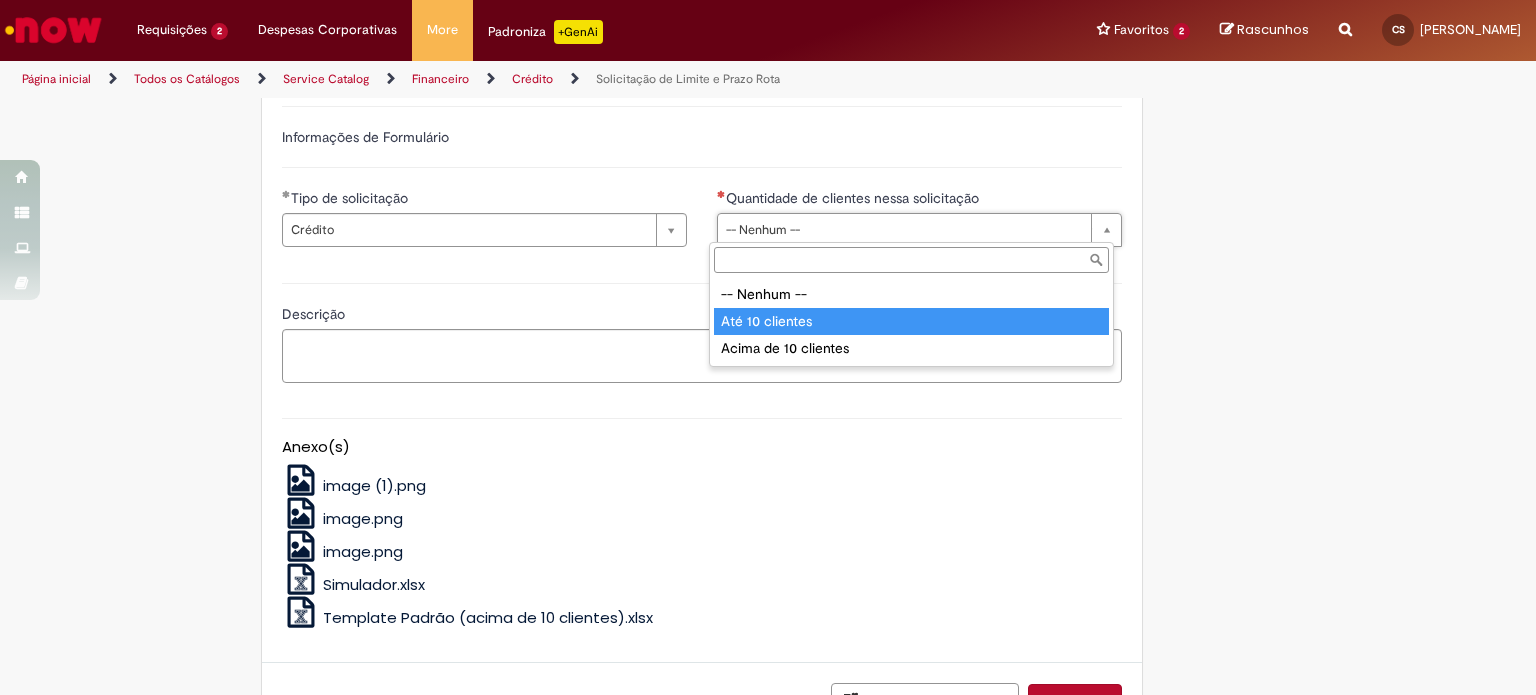 type on "**********" 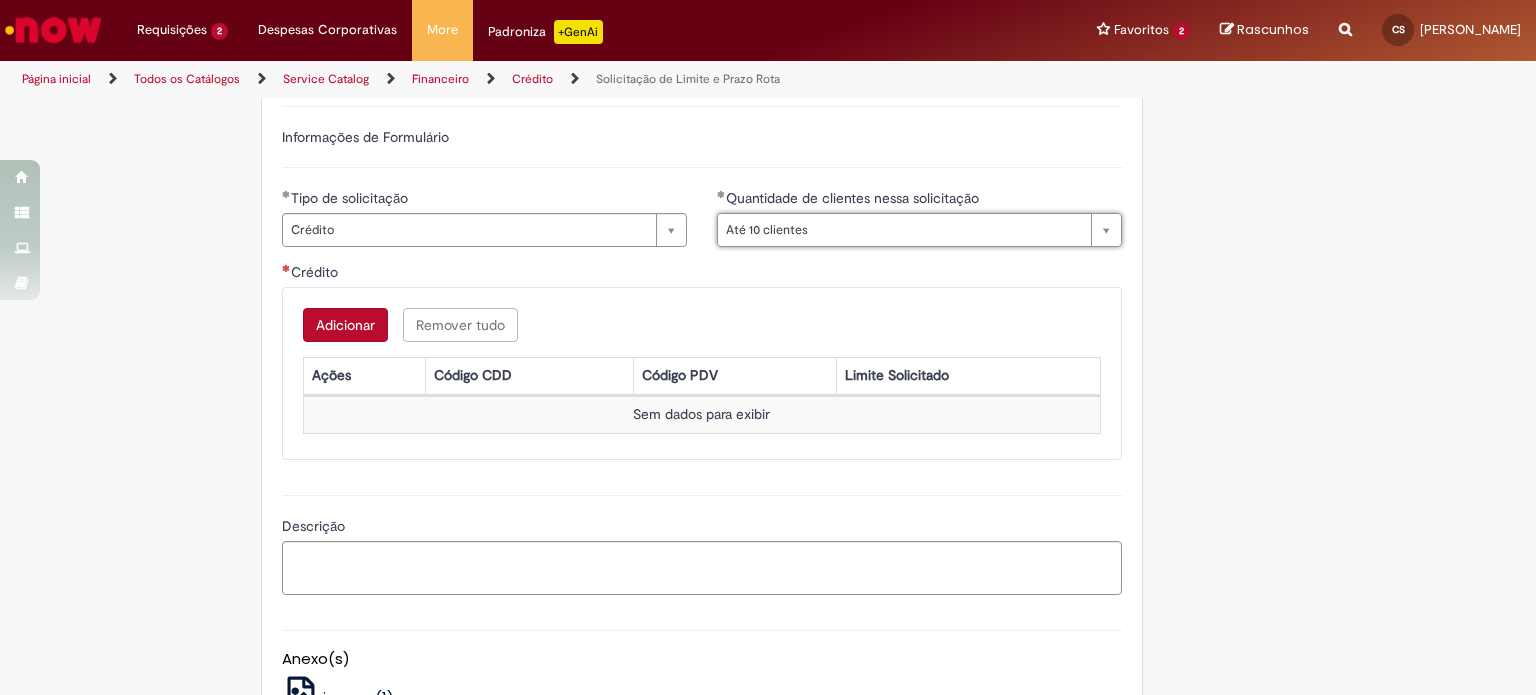 click on "Adicionar" at bounding box center [345, 325] 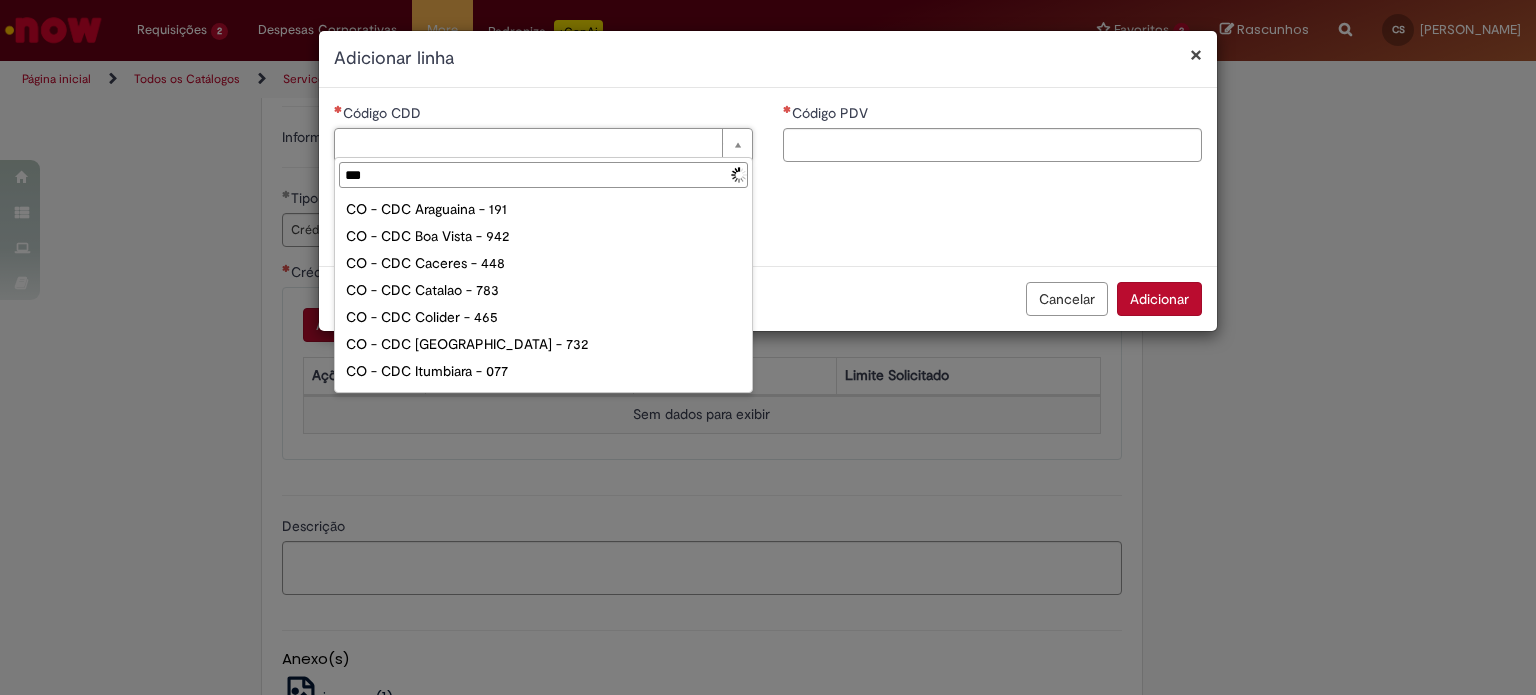 type on "****" 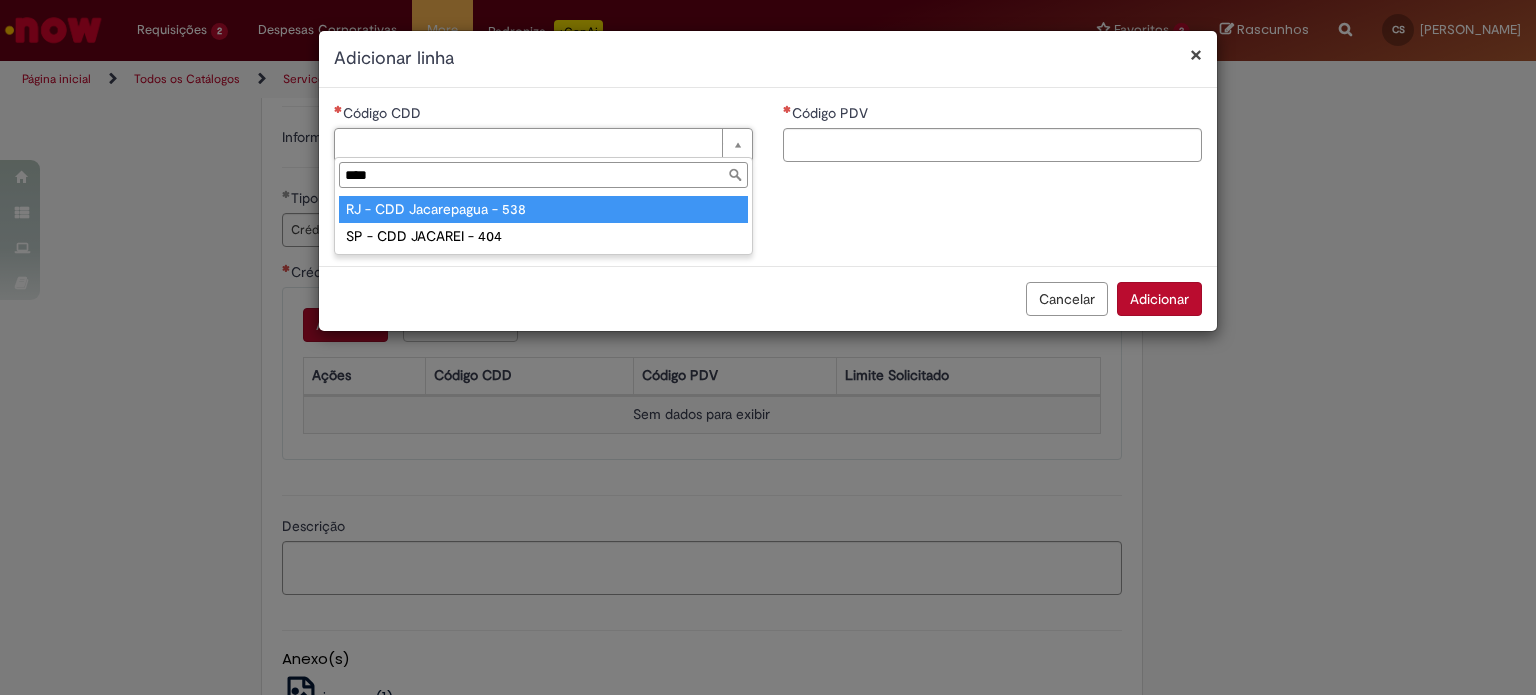 type on "**********" 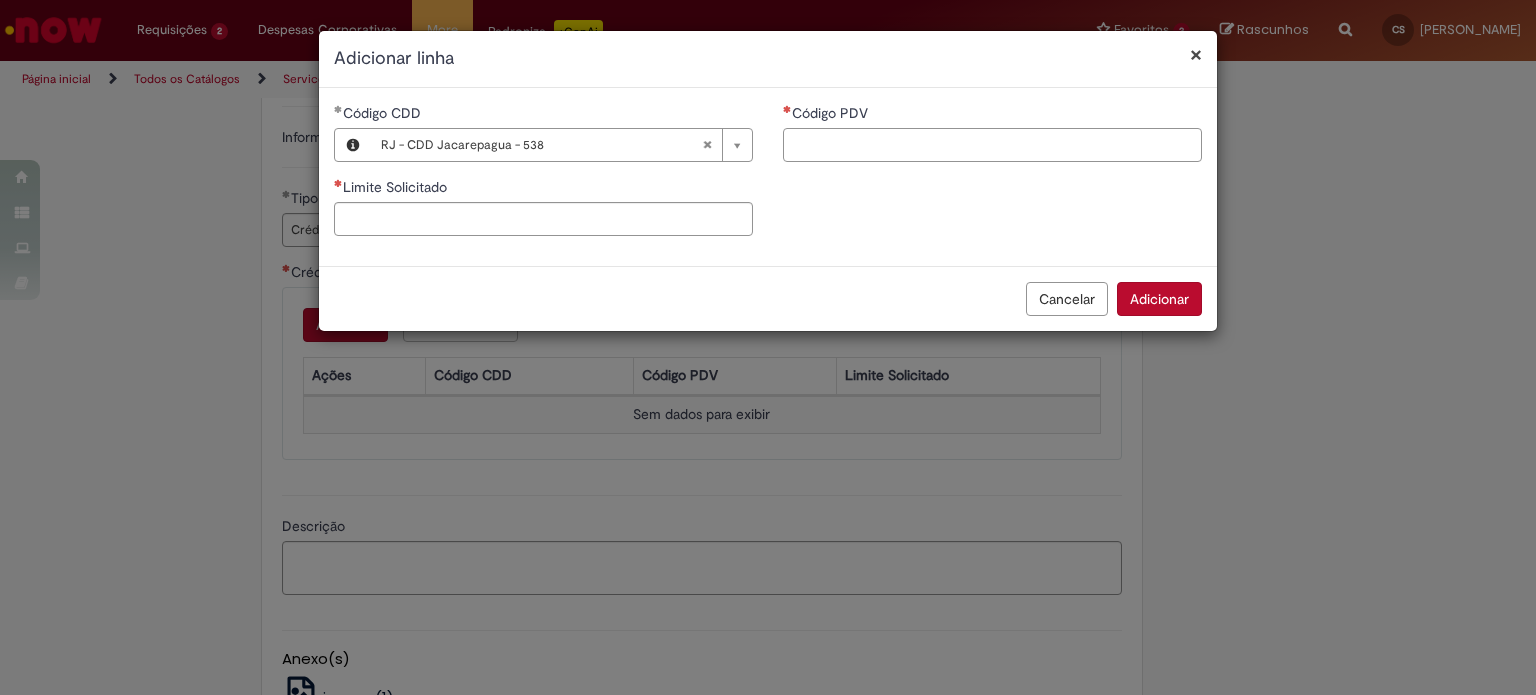 click on "Código PDV" at bounding box center [992, 145] 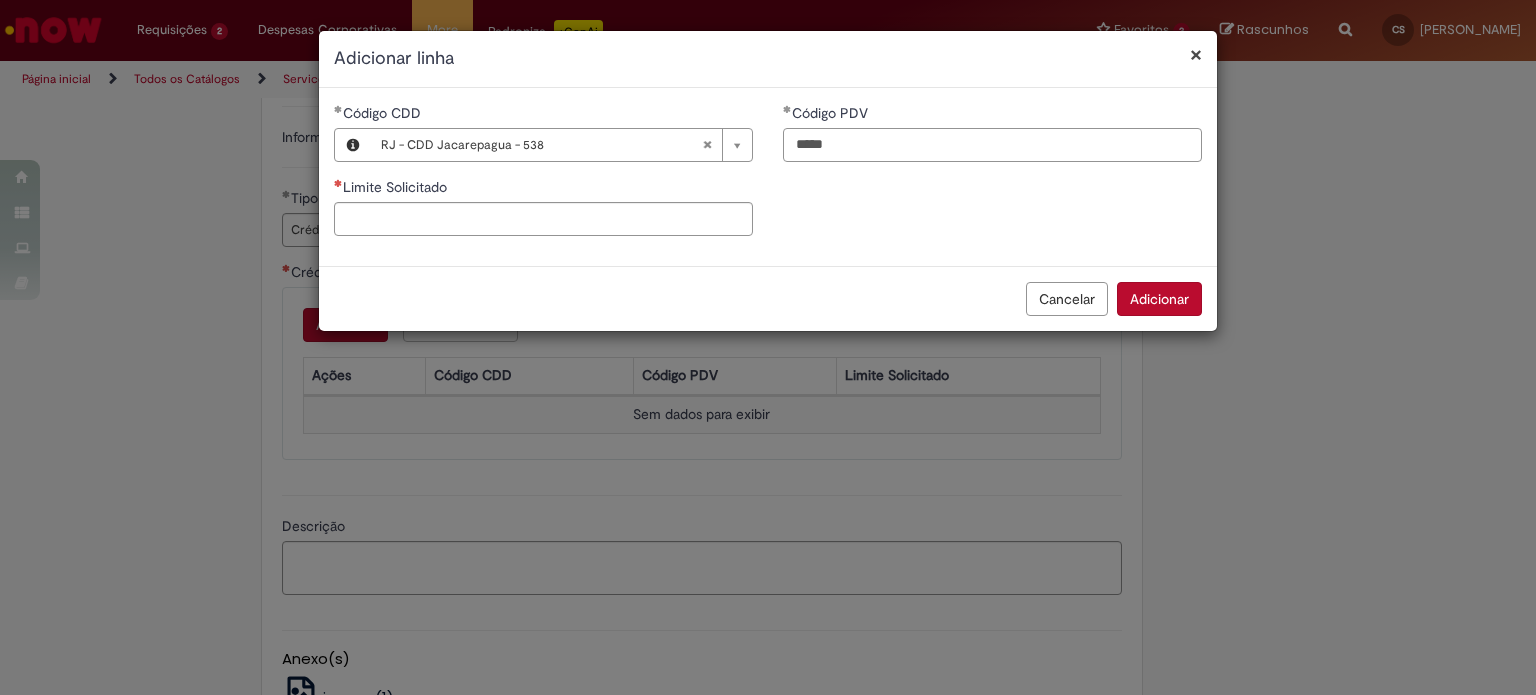 type on "*****" 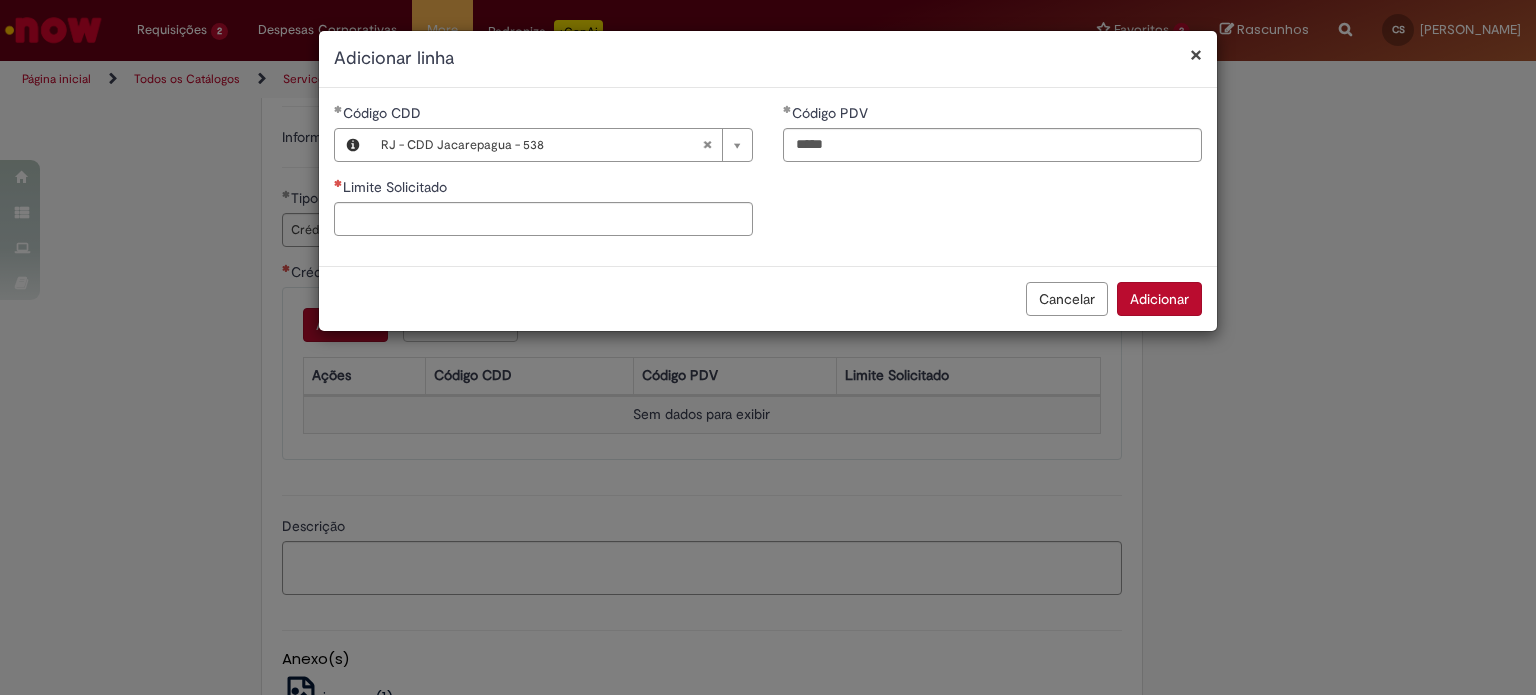 type 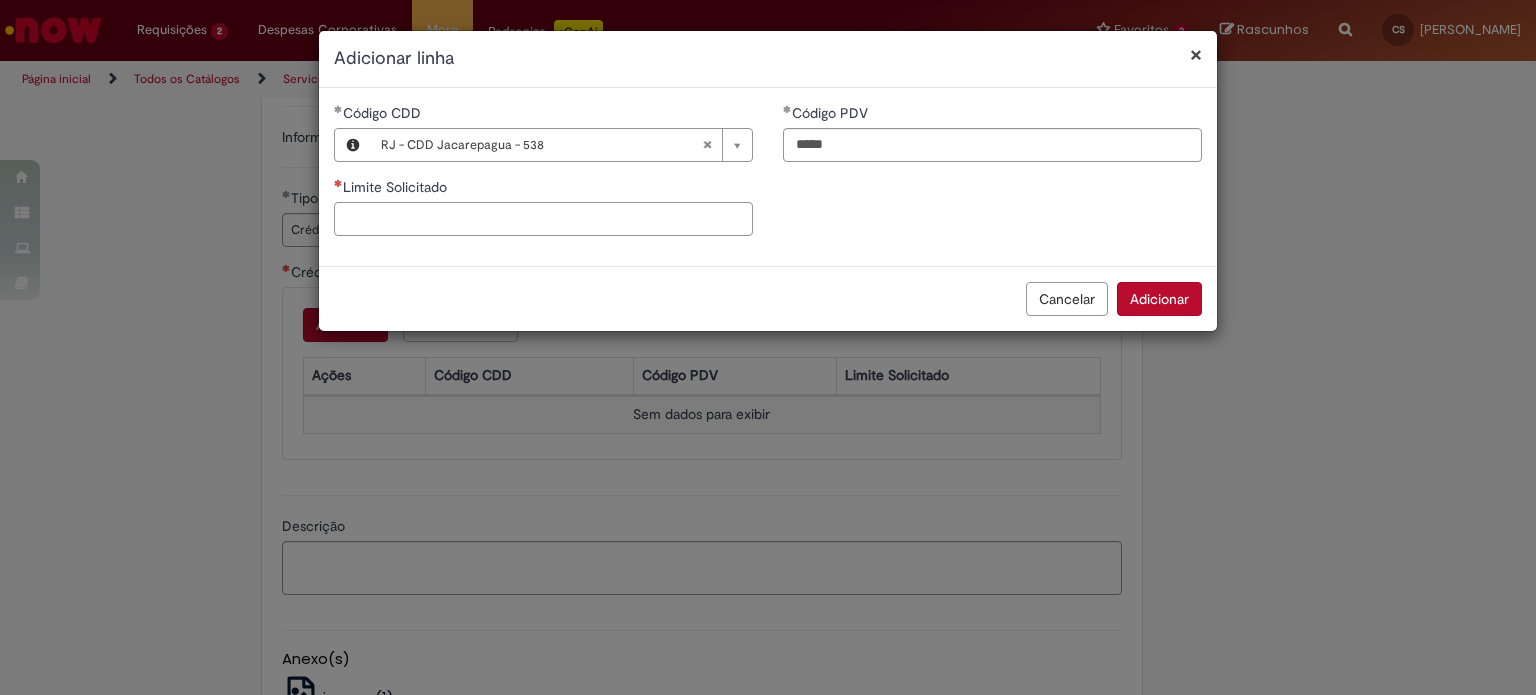 click on "Limite Solicitado" at bounding box center [543, 219] 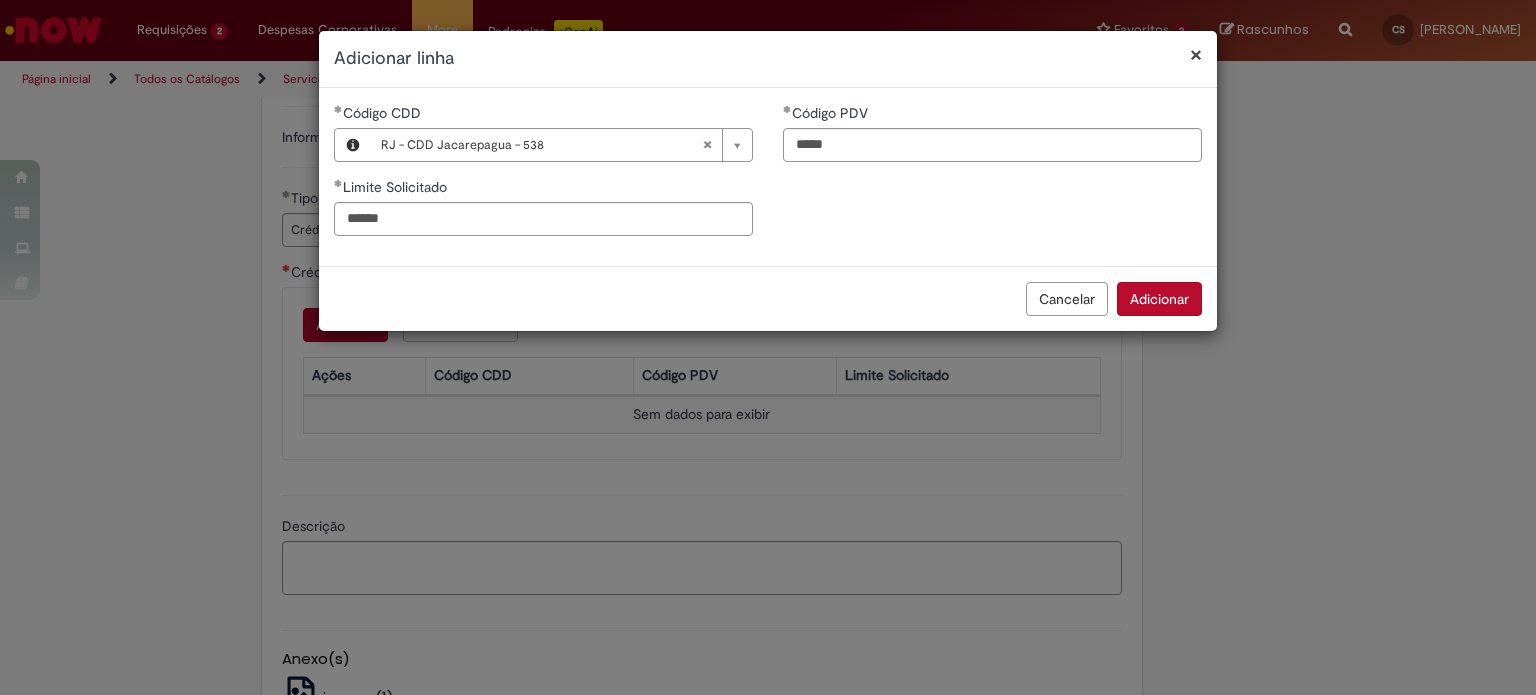 type on "*********" 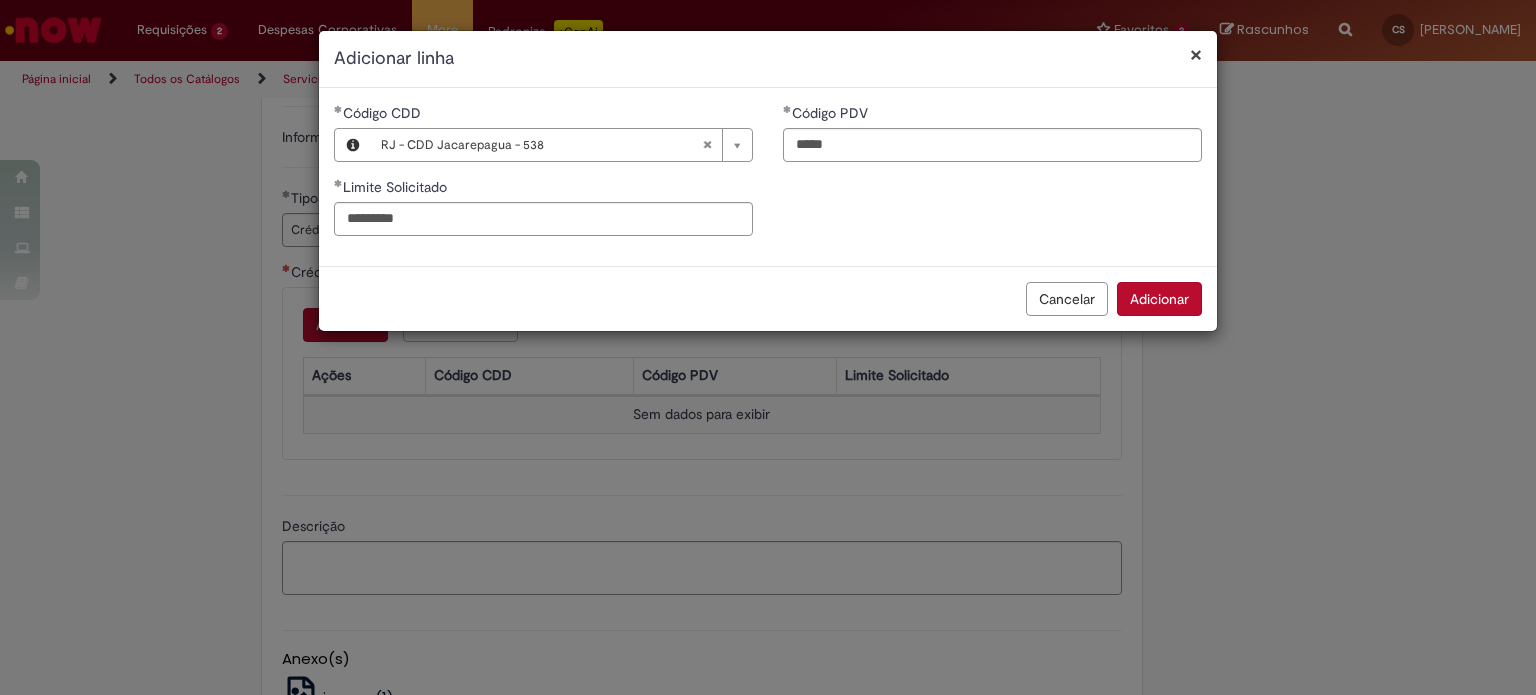click on "Adicionar" at bounding box center [1159, 299] 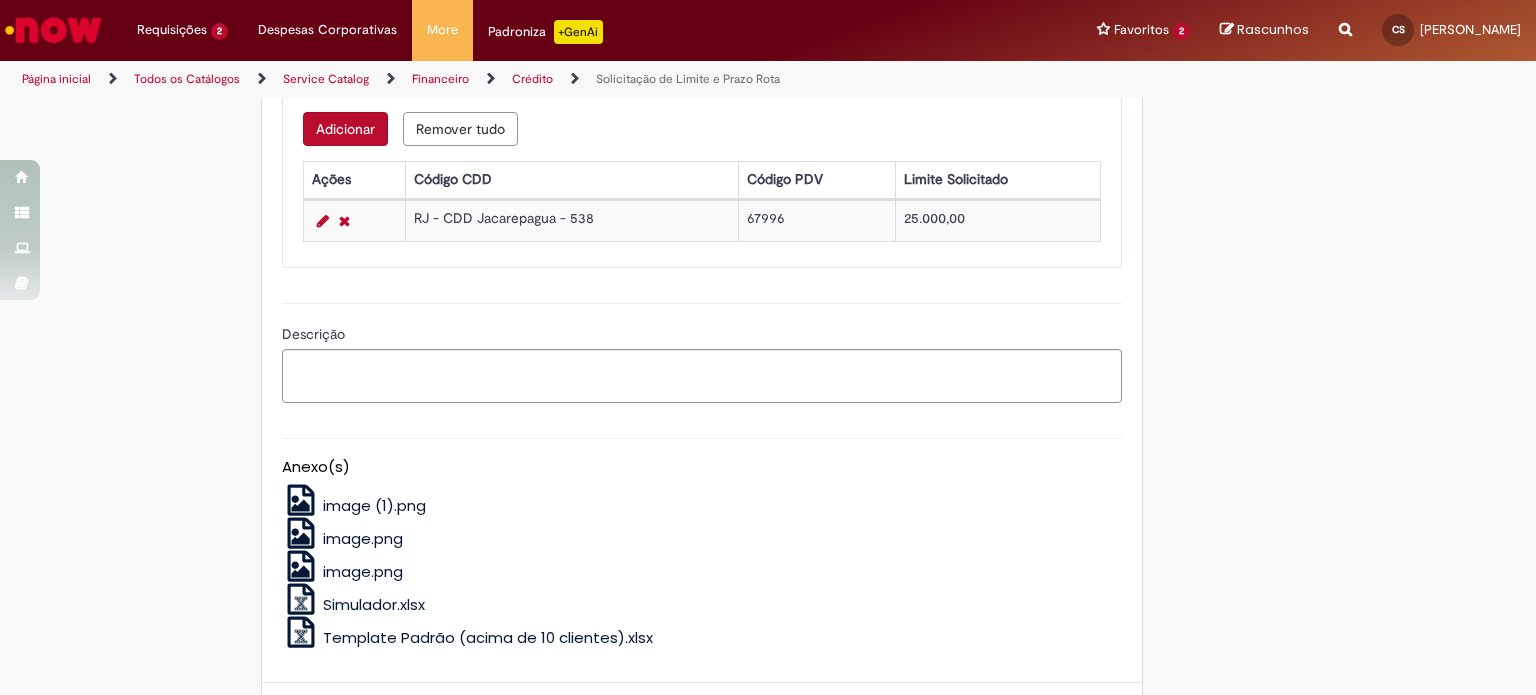 scroll, scrollTop: 1200, scrollLeft: 0, axis: vertical 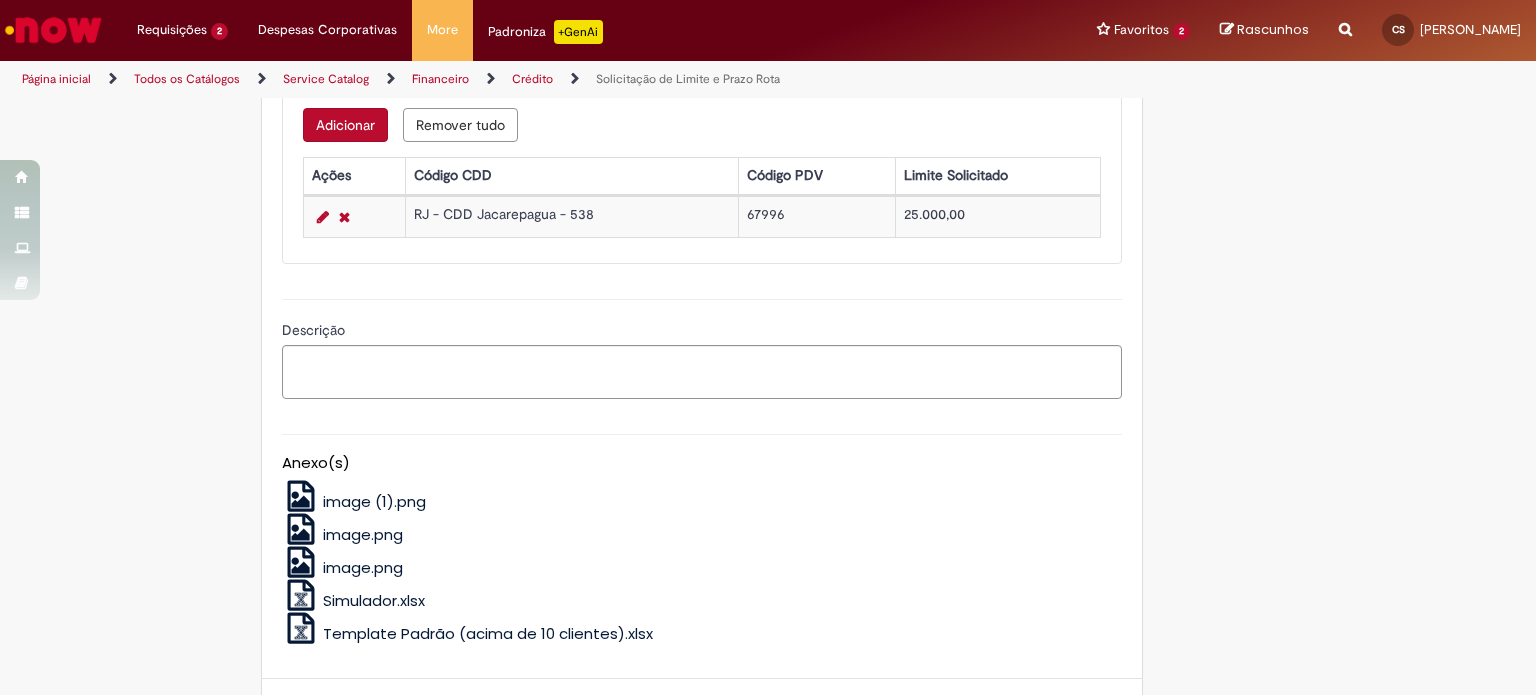 click on "Descrição" at bounding box center [702, 332] 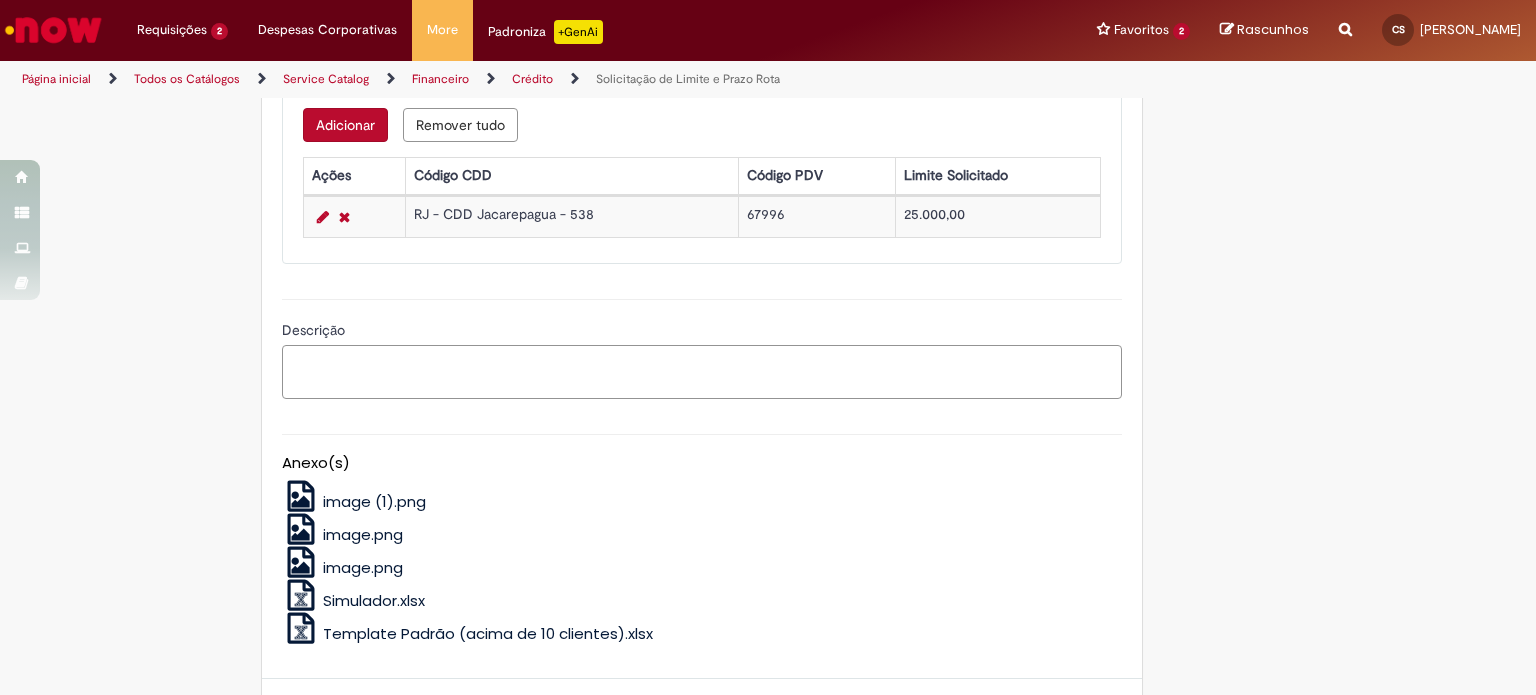 click on "Descrição" at bounding box center [702, 372] 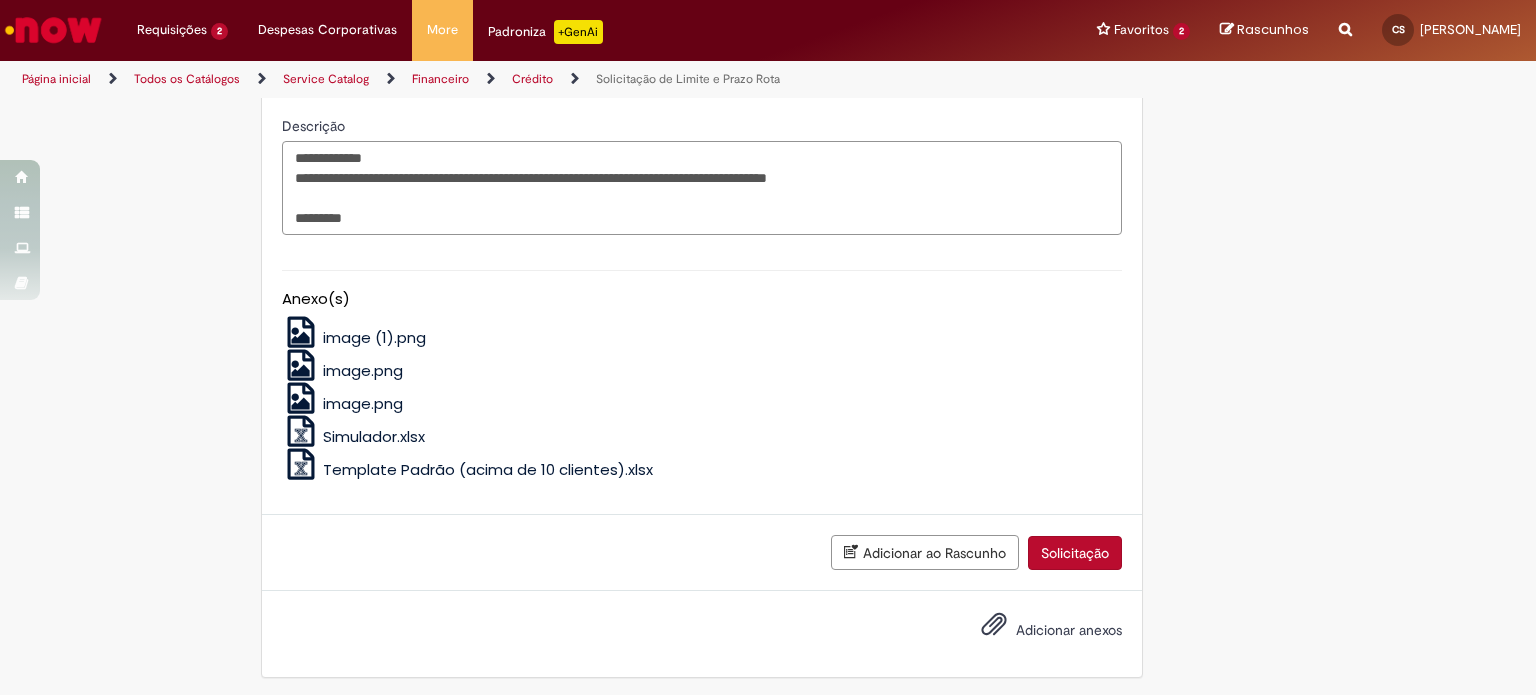 scroll, scrollTop: 1404, scrollLeft: 0, axis: vertical 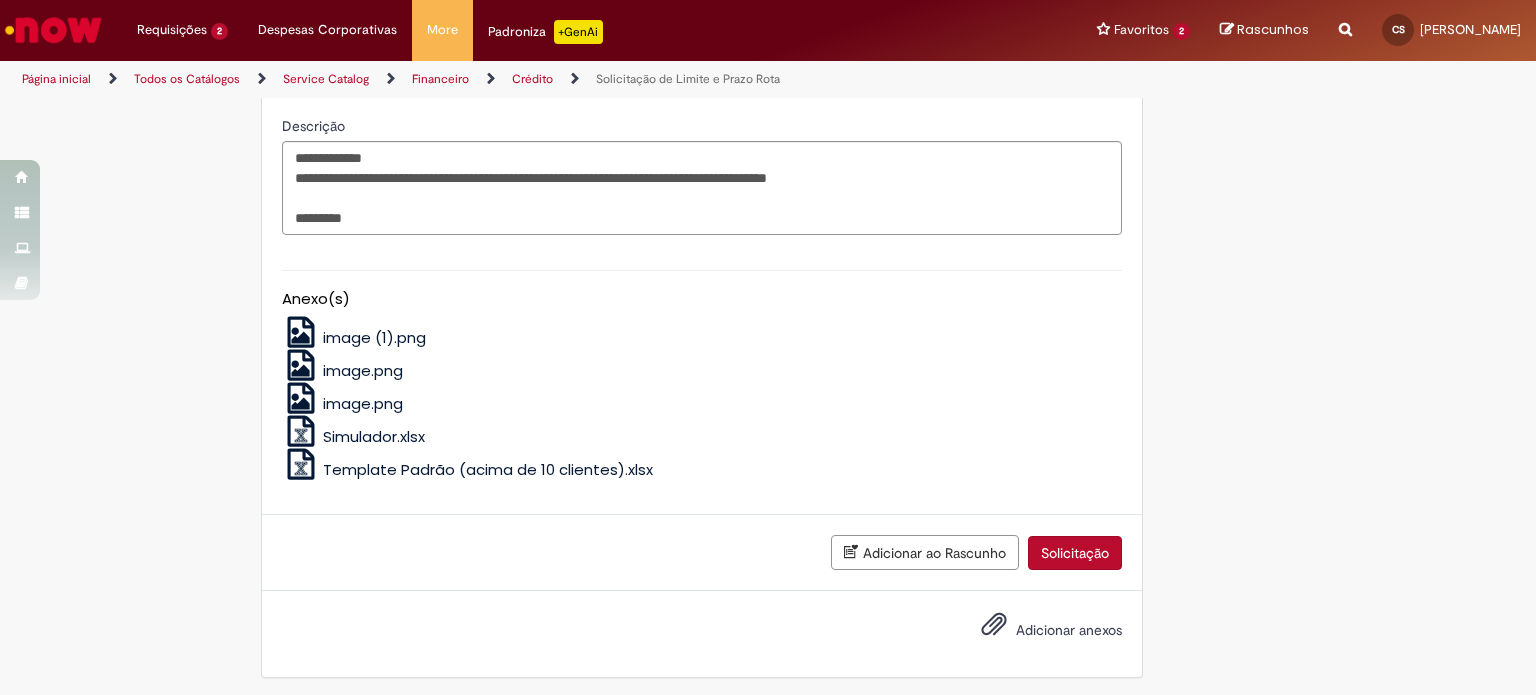 click on "Adicionar anexos" at bounding box center [1069, 630] 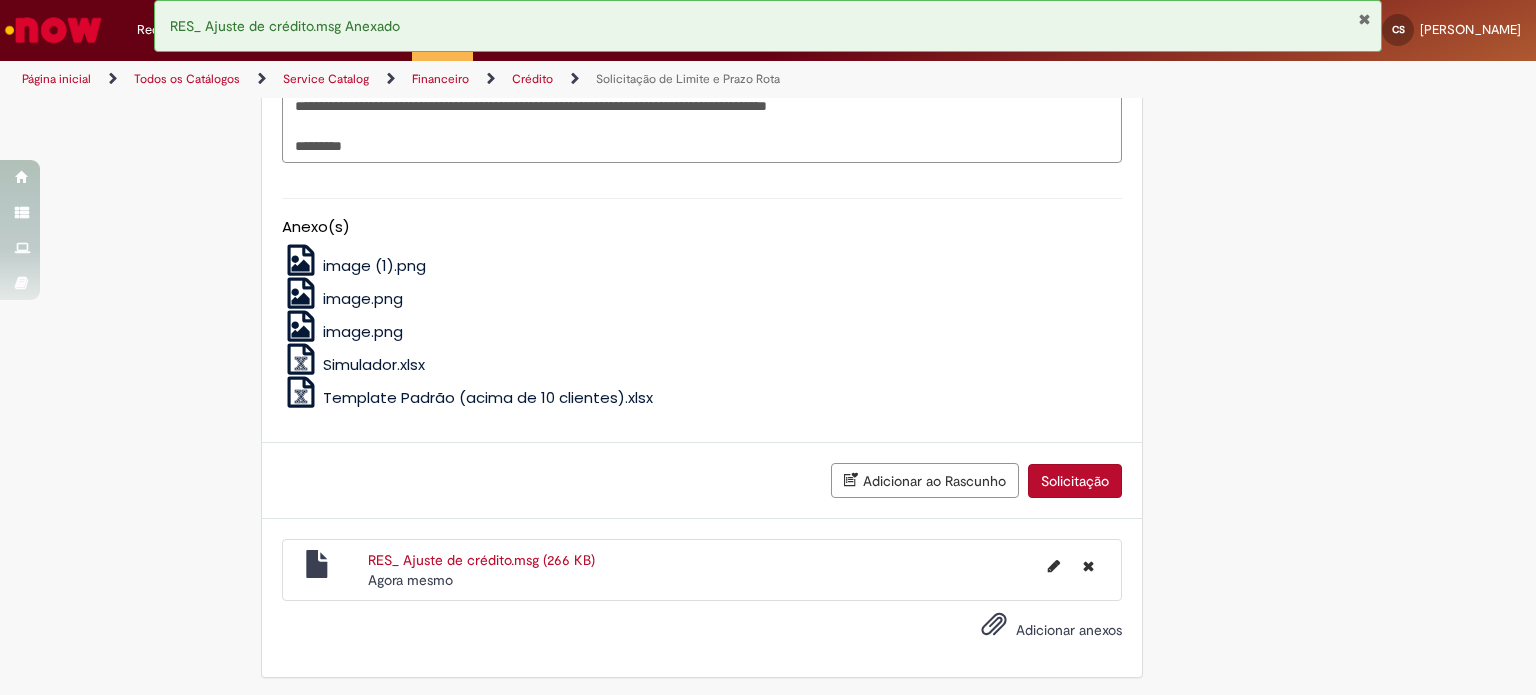 click on "Solicitação" at bounding box center [1075, 481] 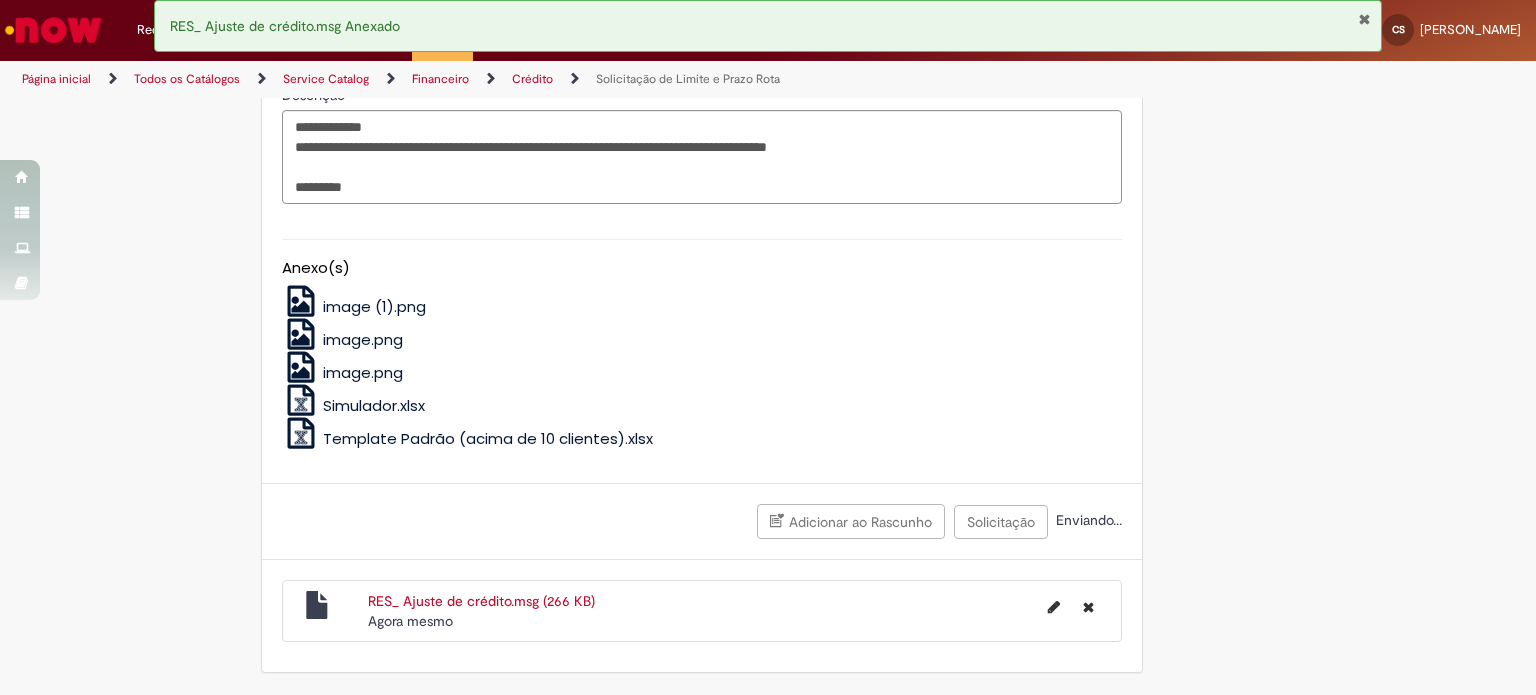scroll, scrollTop: 1430, scrollLeft: 0, axis: vertical 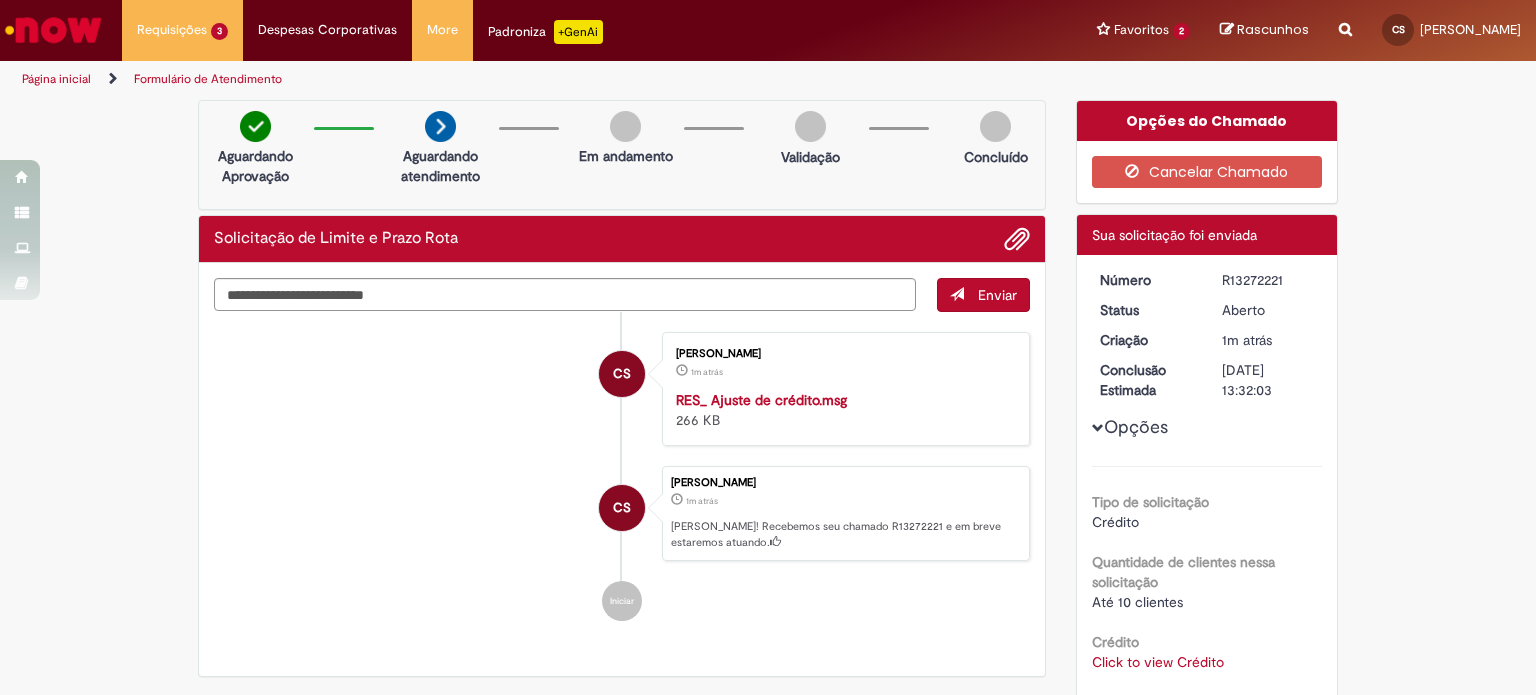 drag, startPoint x: 1295, startPoint y: 280, endPoint x: 1204, endPoint y: 287, distance: 91.26884 